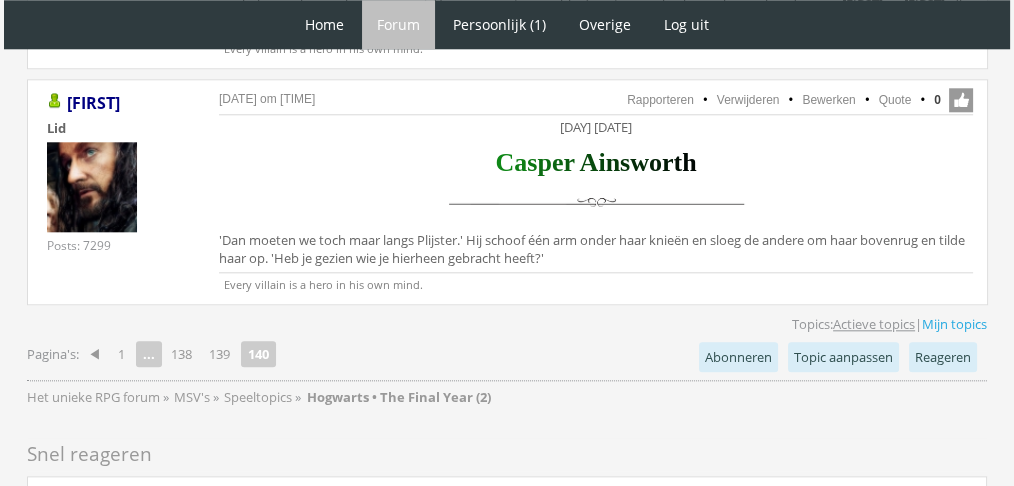 scroll, scrollTop: 0, scrollLeft: 0, axis: both 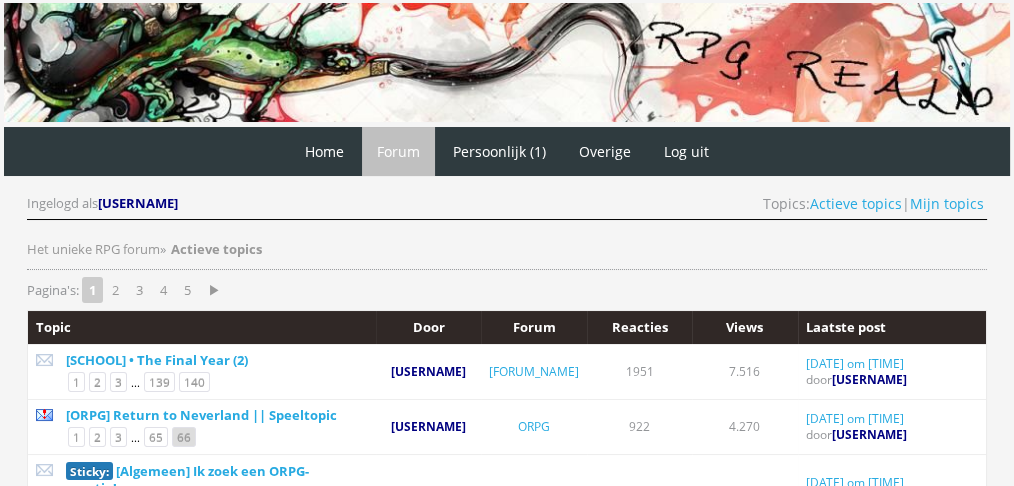 click on "66" at bounding box center (184, 437) 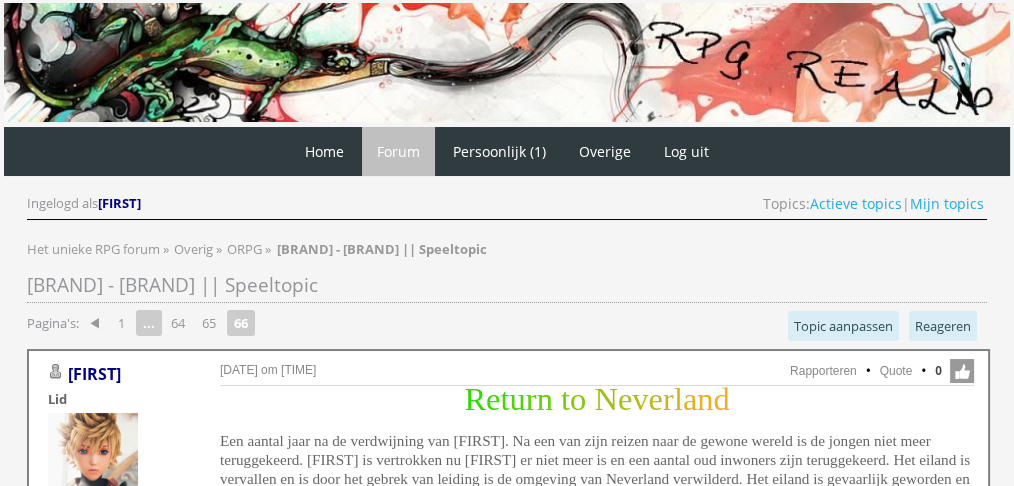 scroll, scrollTop: 0, scrollLeft: 0, axis: both 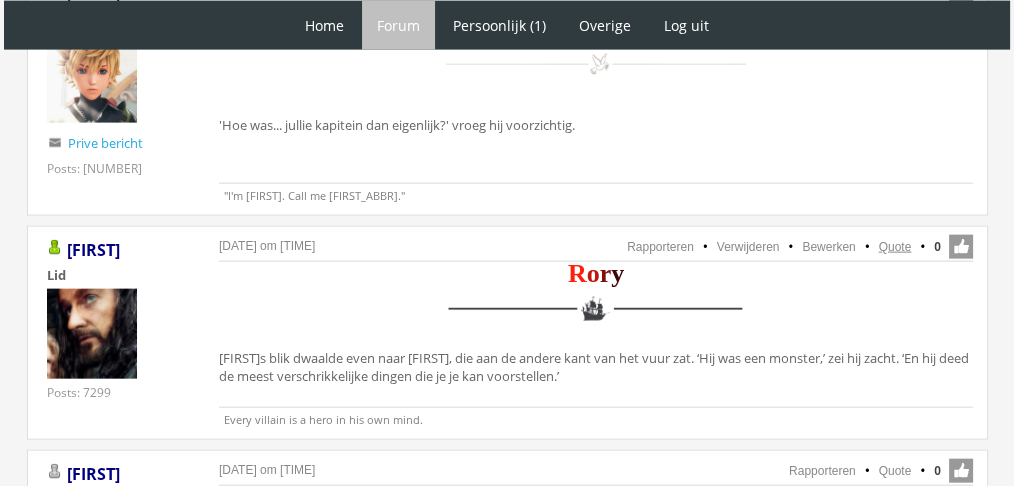 click on "Quote" at bounding box center (895, 247) 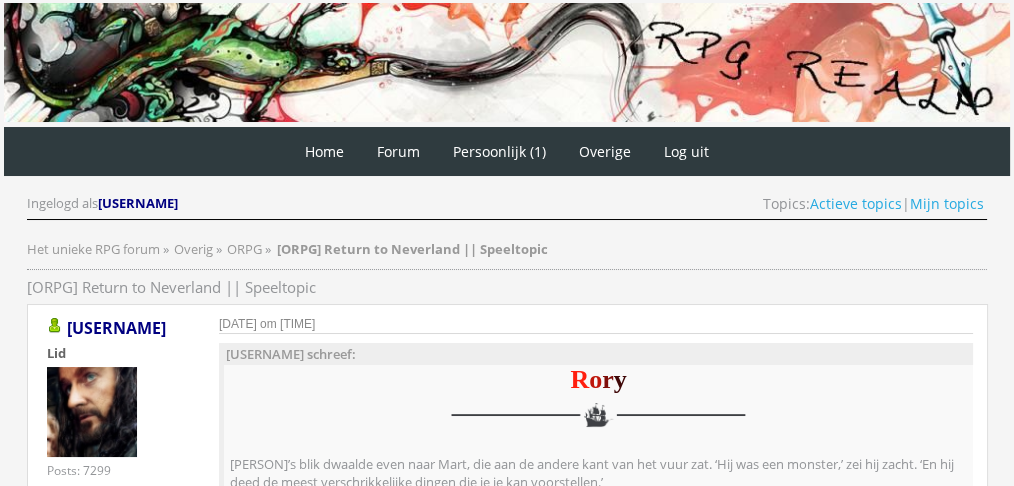 scroll, scrollTop: 0, scrollLeft: 0, axis: both 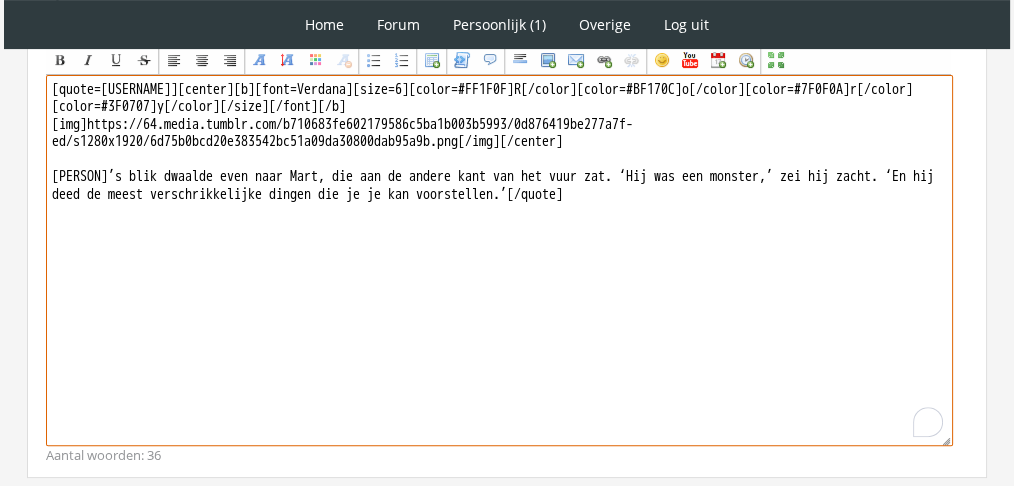 drag, startPoint x: 699, startPoint y: 276, endPoint x: 9, endPoint y: 174, distance: 697.4984 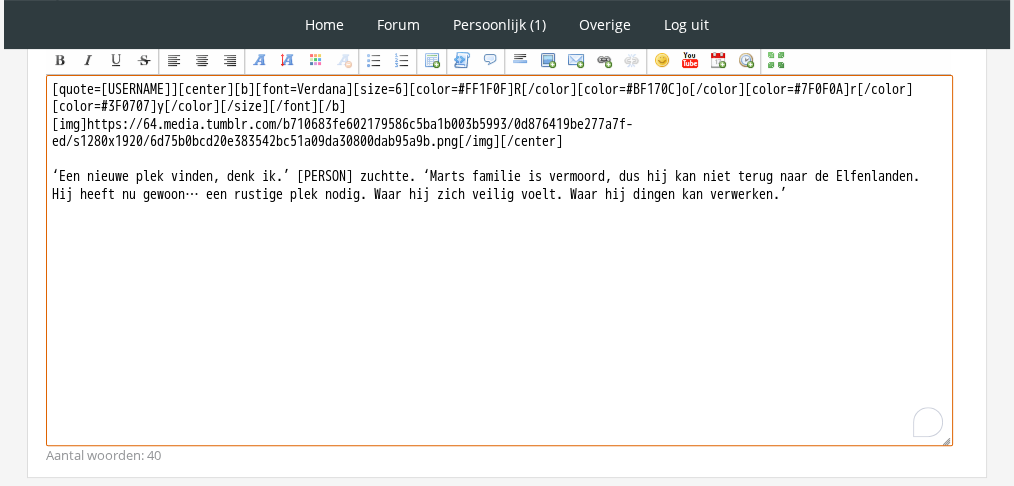 drag, startPoint x: 197, startPoint y: 84, endPoint x: 0, endPoint y: 30, distance: 204.26698 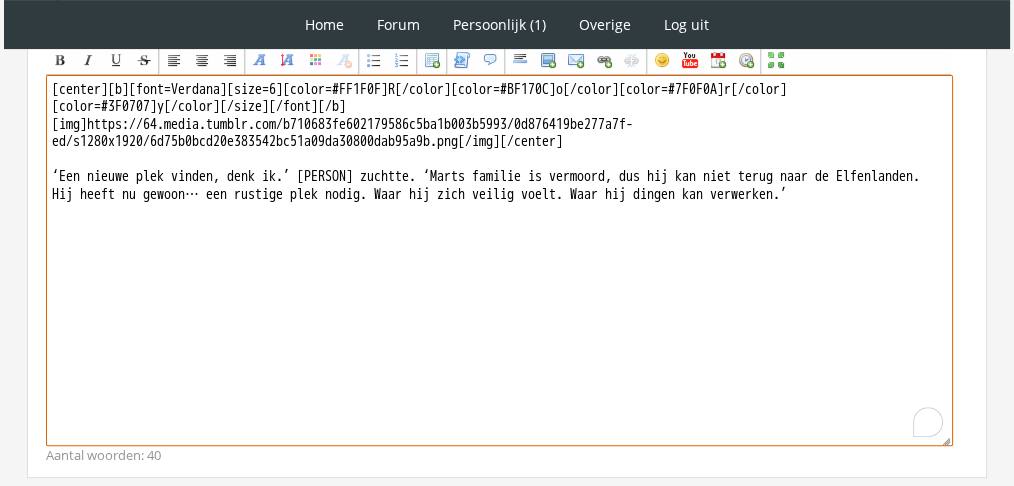 scroll, scrollTop: 749, scrollLeft: 0, axis: vertical 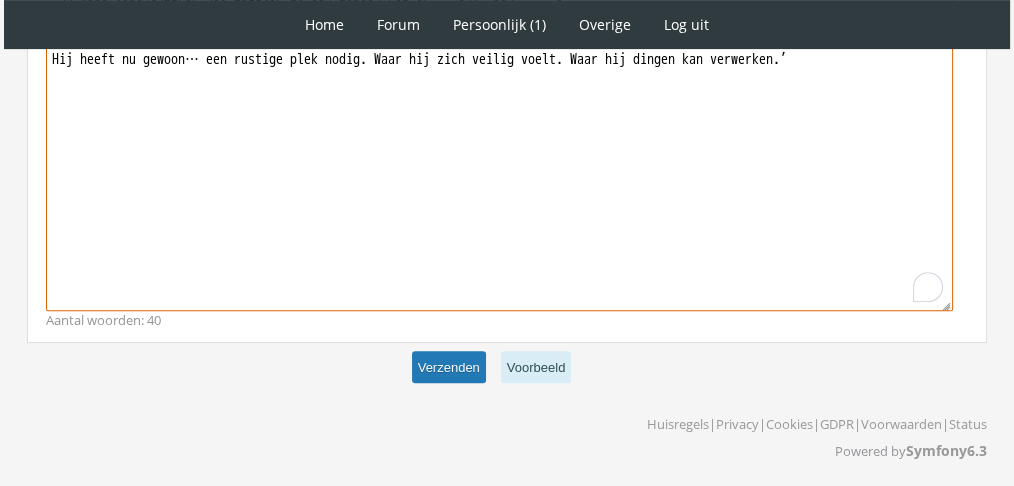 type on "[center][b][font=Verdana][size=6][color=#FF1F0F]R[/color][color=#BF170C]o[/color][color=#7F0F0A]r[/color][color=#3F0707]y[/color][/size][/font][/b]
[img]https://64.media.tumblr.com/b710683fe602179586c5ba1b003b5993/0d876419be277a7f-ed/s1280x1920/6d75b0bcd20e383542bc51a09da30800dab95a9b.png[/img][/center]
‘Een nieuwe plek vinden, denk ik.’ Rory zuchtte. ‘Marts familie is vermoord, dus hij kan niet terug naar de Elfenlanden. Hij heeft nu gewoon… een rustige plek nodig. Waar hij zich veilig voelt. Waar hij dingen kan verwerken.’" 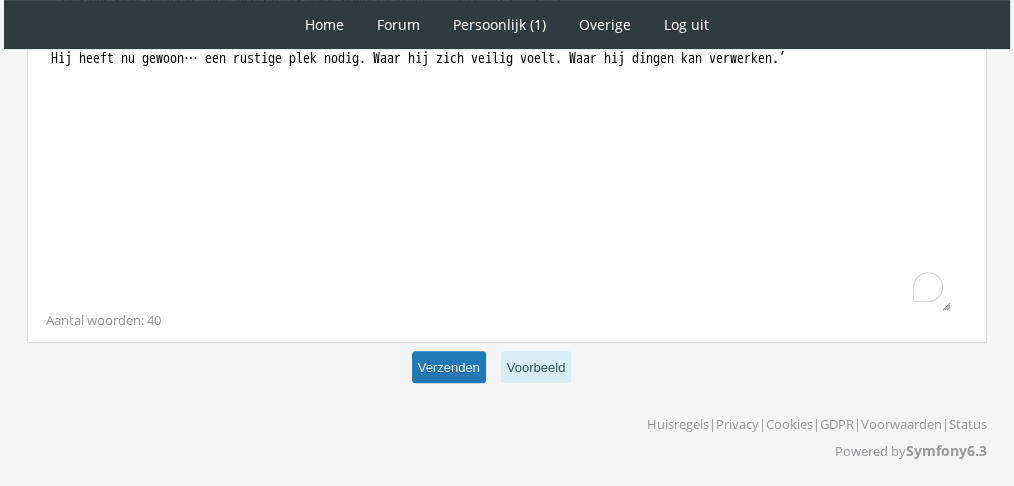 click on "Verzenden" at bounding box center [449, 367] 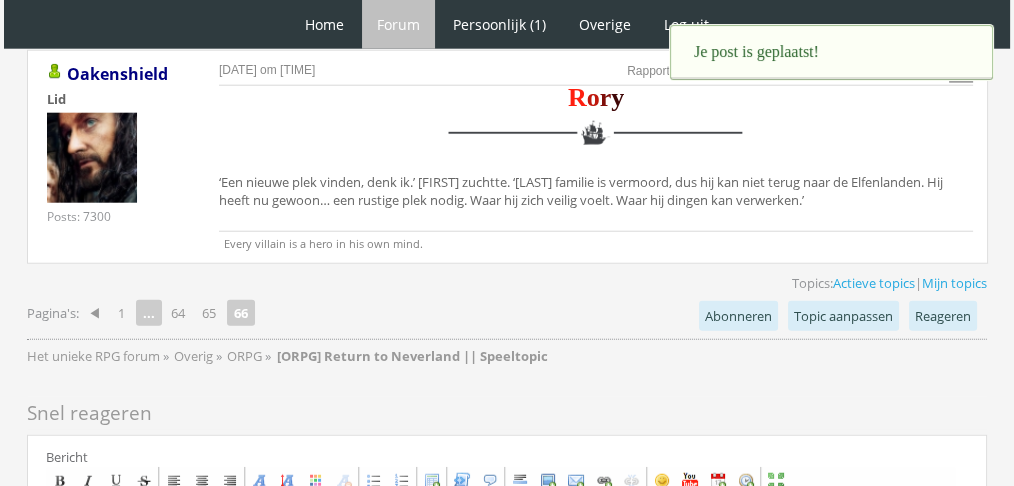 scroll, scrollTop: 0, scrollLeft: 0, axis: both 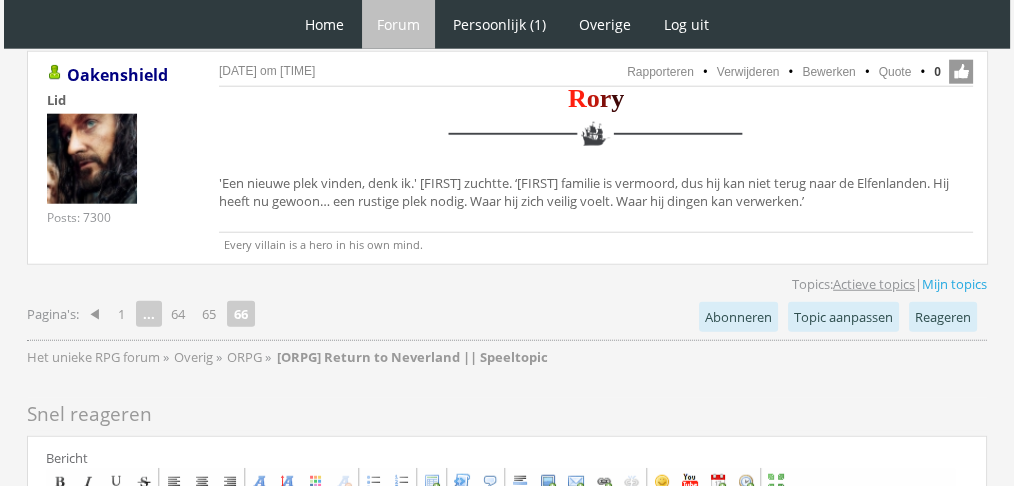 click on "Actieve topics" at bounding box center [874, 284] 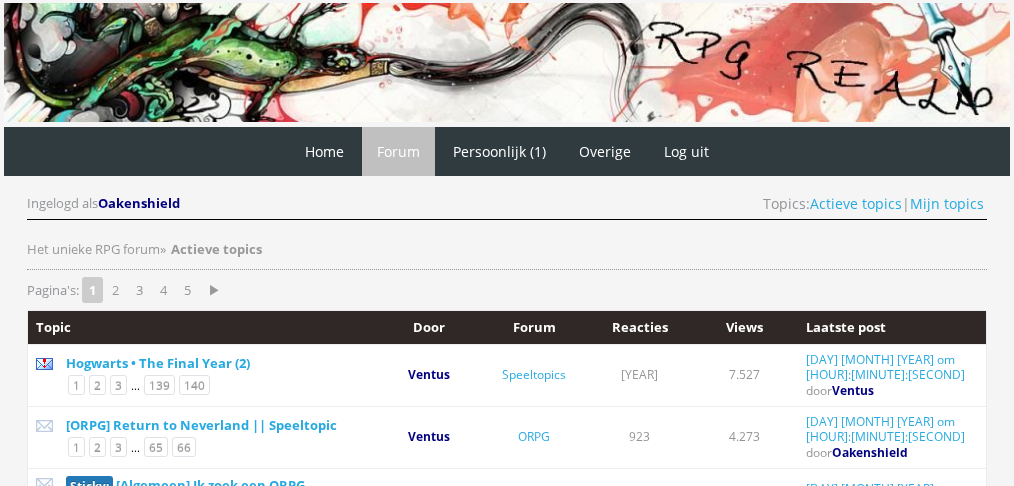 scroll, scrollTop: 0, scrollLeft: 0, axis: both 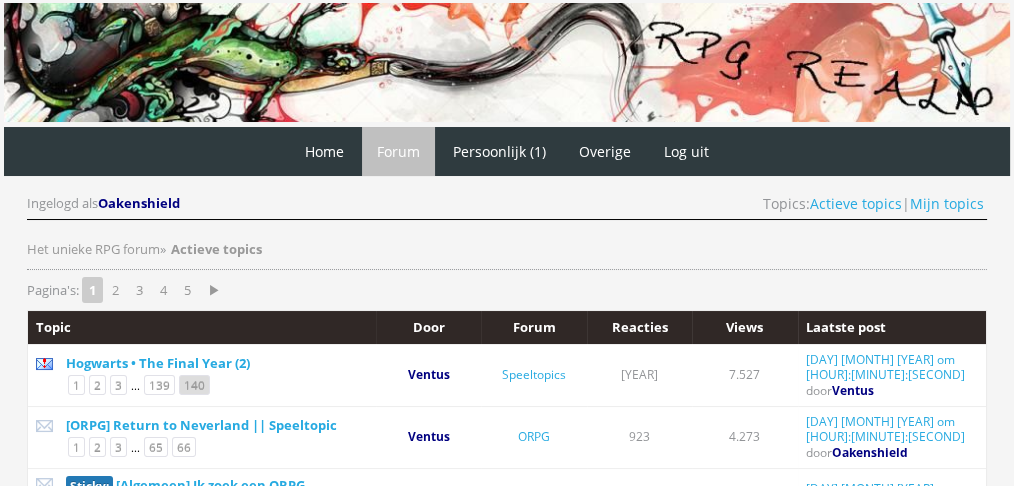 click on "140" at bounding box center (194, 385) 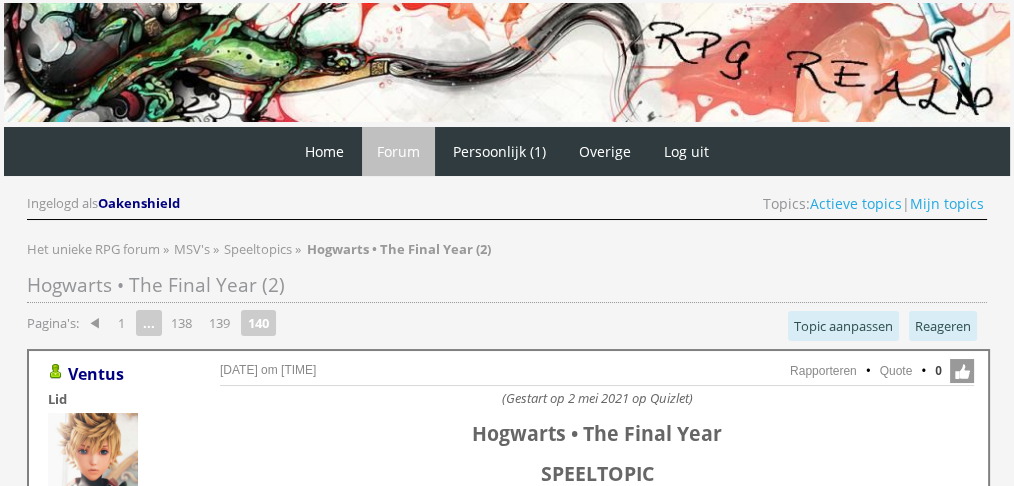 scroll, scrollTop: 0, scrollLeft: 0, axis: both 